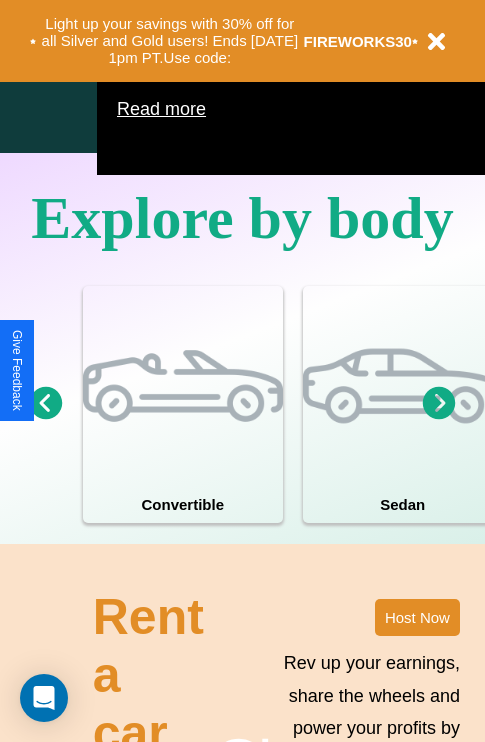 scroll, scrollTop: 1285, scrollLeft: 0, axis: vertical 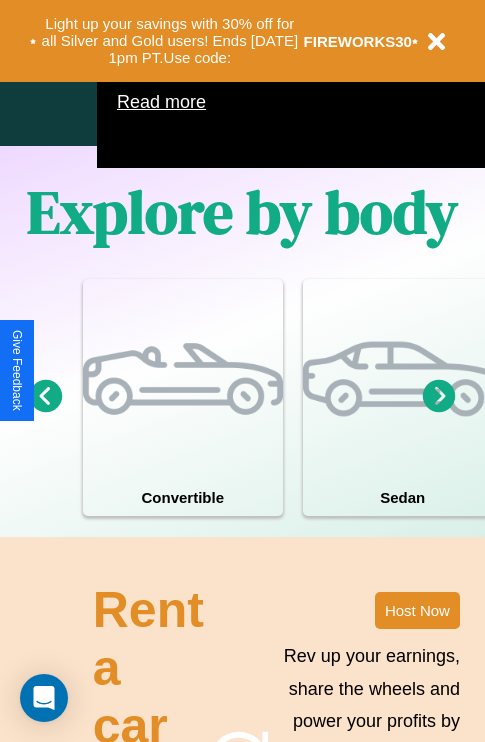 click 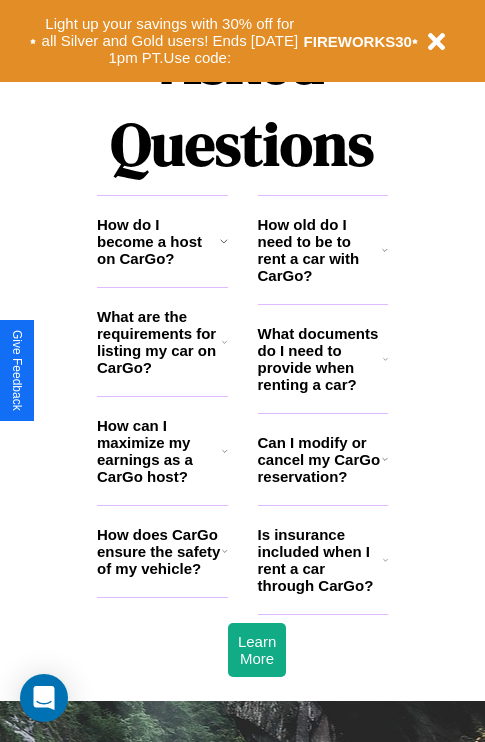 scroll, scrollTop: 2423, scrollLeft: 0, axis: vertical 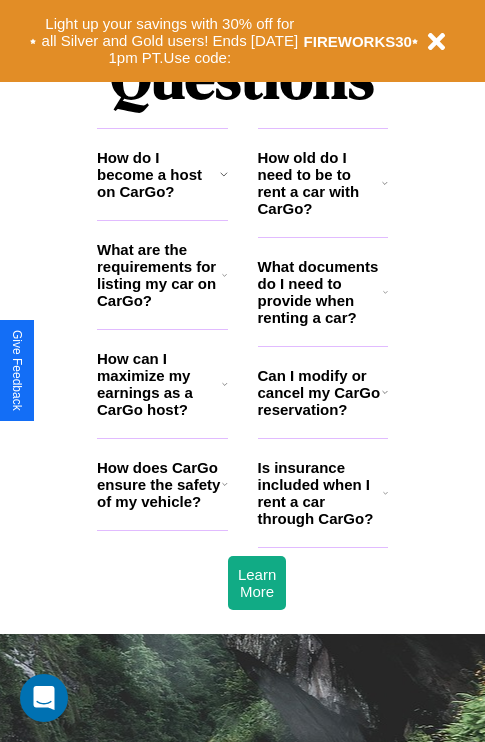 click 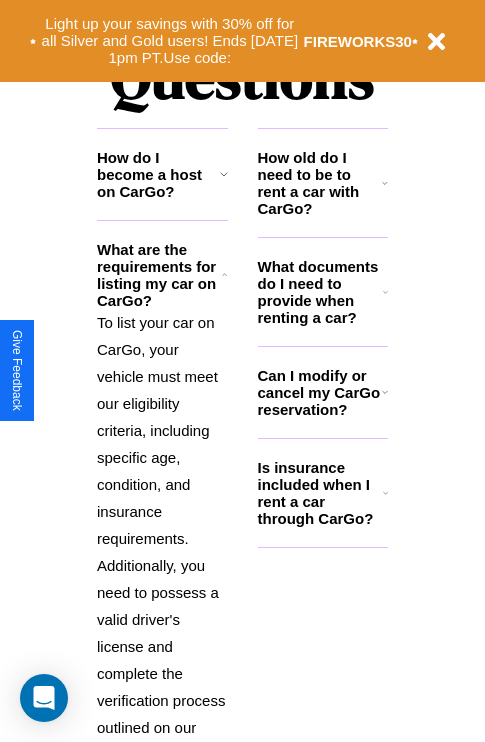 click on "Is insurance included when I rent a car through CarGo?" at bounding box center [320, 493] 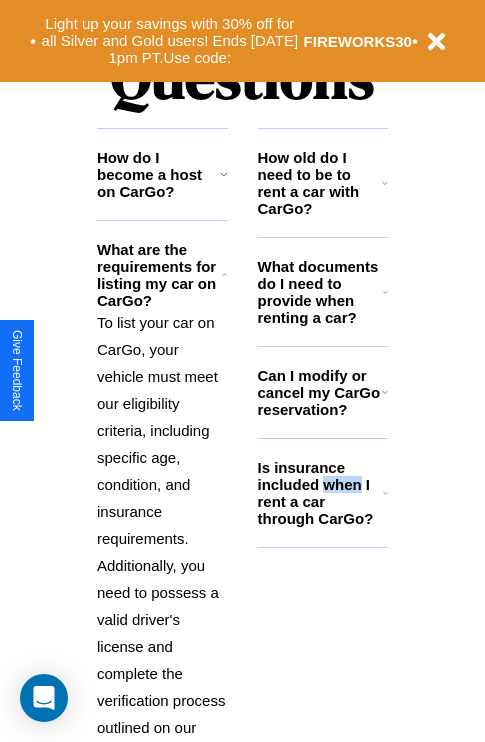 scroll, scrollTop: 2665, scrollLeft: 0, axis: vertical 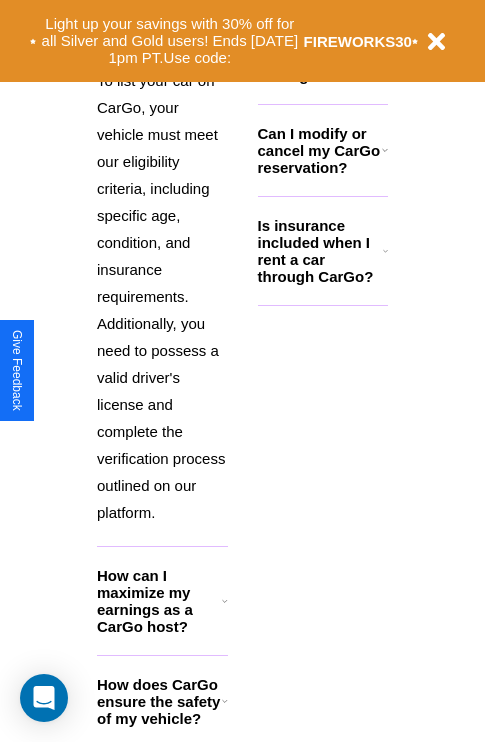 click 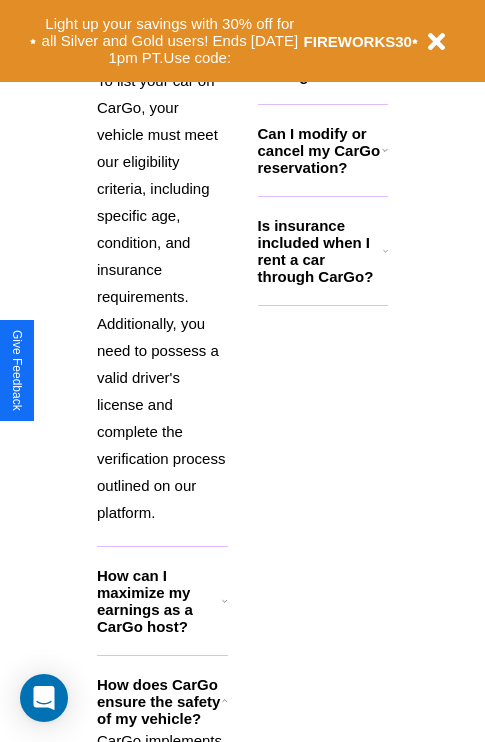 click 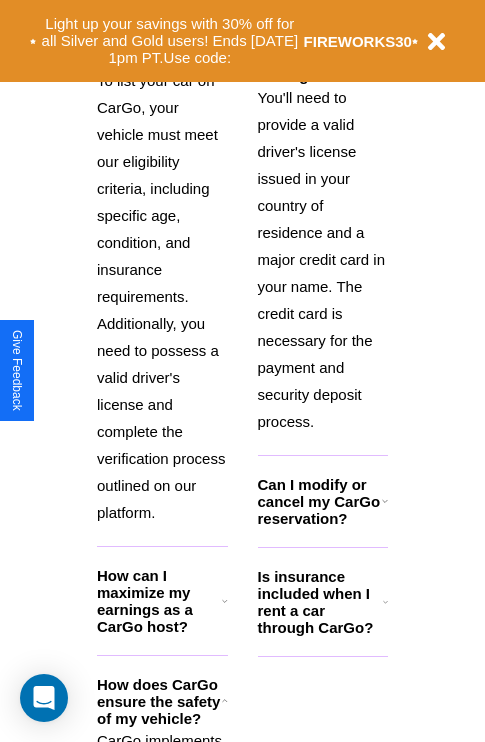 click on "How can I maximize my earnings as a CarGo host?" at bounding box center [159, 601] 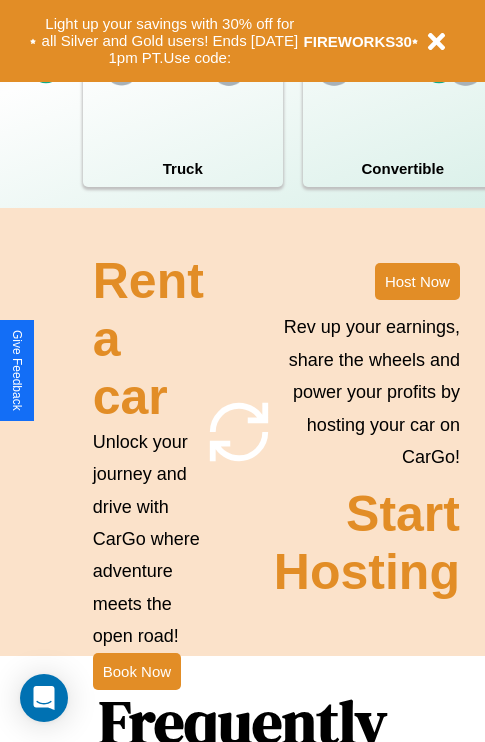scroll, scrollTop: 1558, scrollLeft: 0, axis: vertical 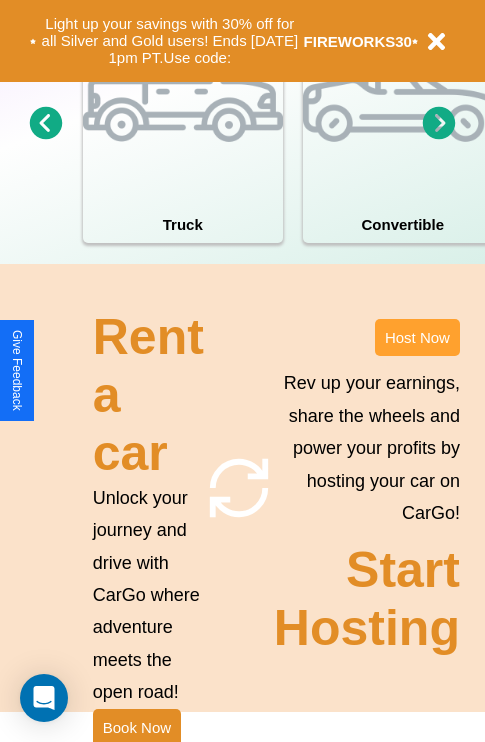 click on "Host Now" at bounding box center [417, 337] 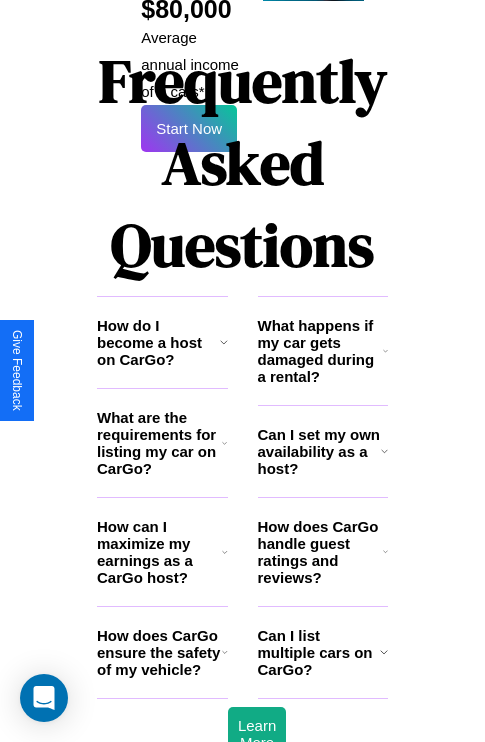 scroll, scrollTop: 3255, scrollLeft: 0, axis: vertical 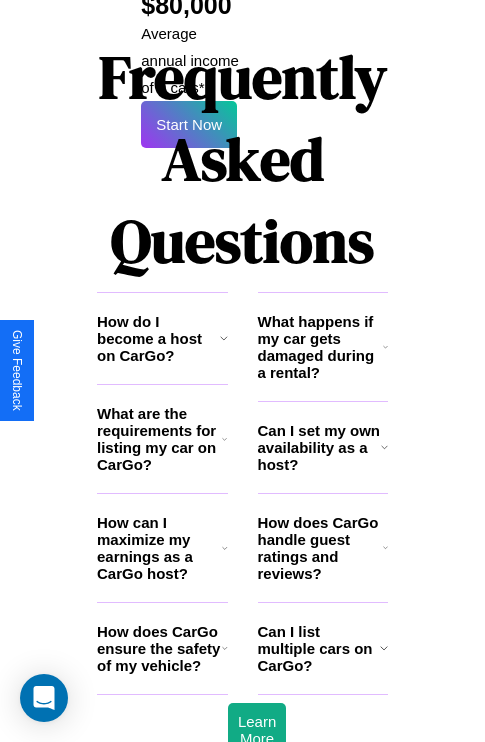 click on "How does CarGo handle guest ratings and reviews?" at bounding box center (320, 548) 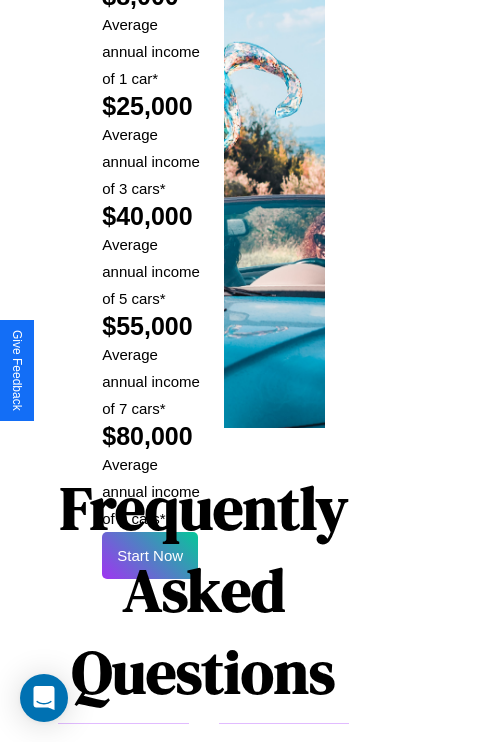 scroll, scrollTop: 1417, scrollLeft: 39, axis: both 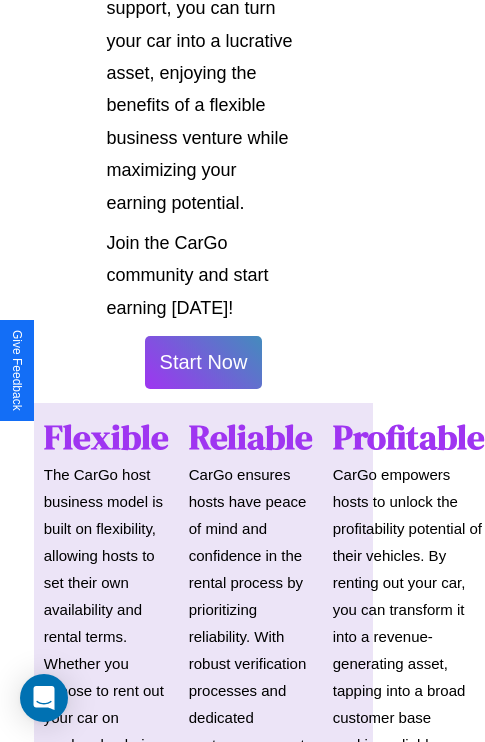 click on "Start Now" at bounding box center [204, 362] 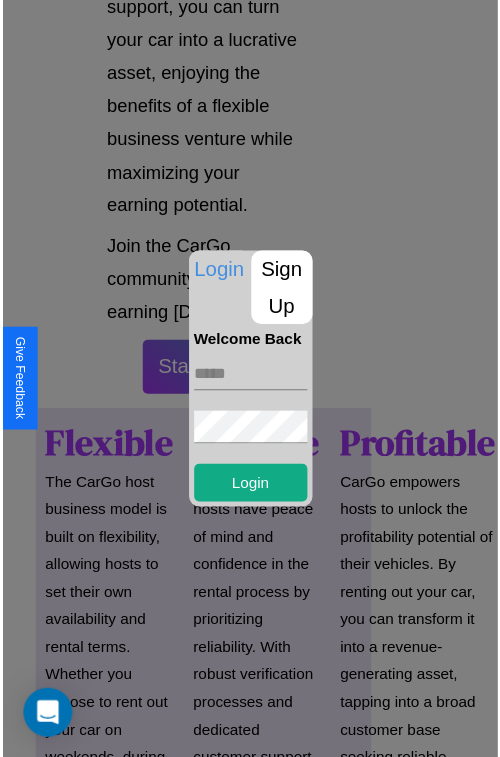 scroll, scrollTop: 1417, scrollLeft: 34, axis: both 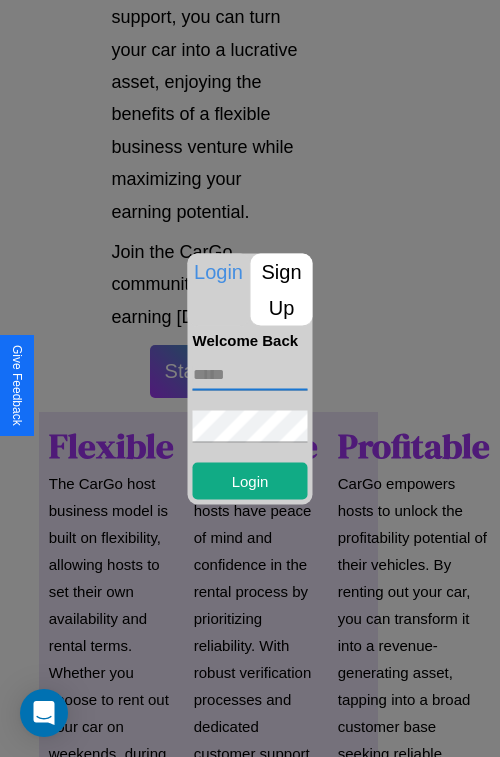 click at bounding box center [250, 374] 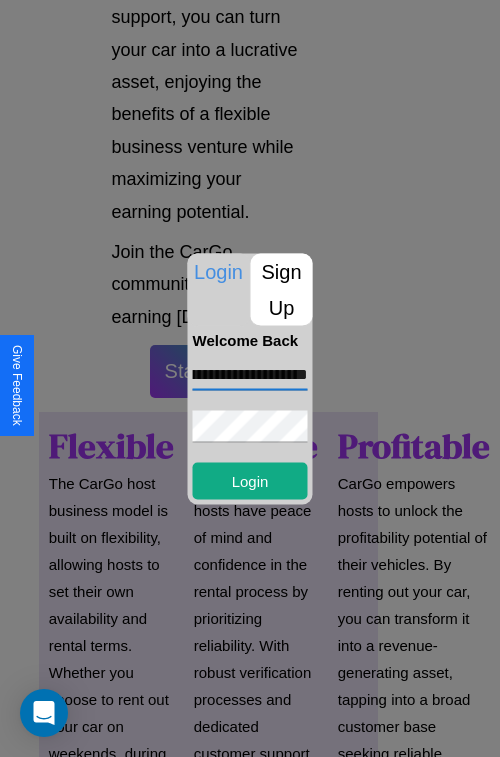 scroll, scrollTop: 0, scrollLeft: 108, axis: horizontal 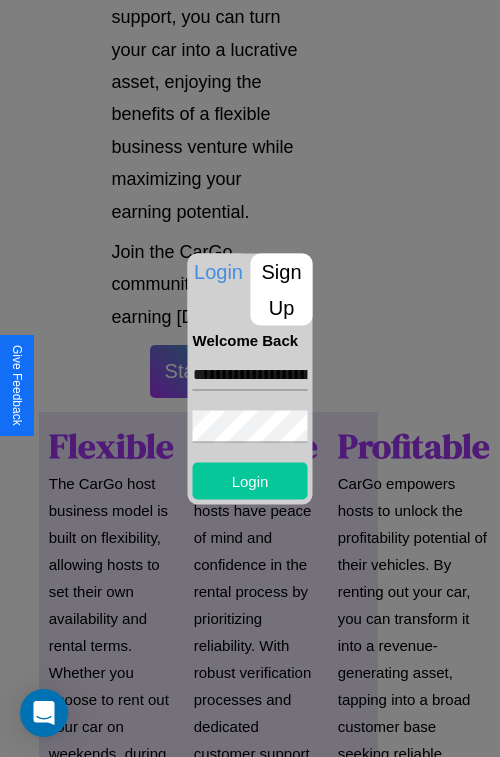 click on "Login" at bounding box center (250, 480) 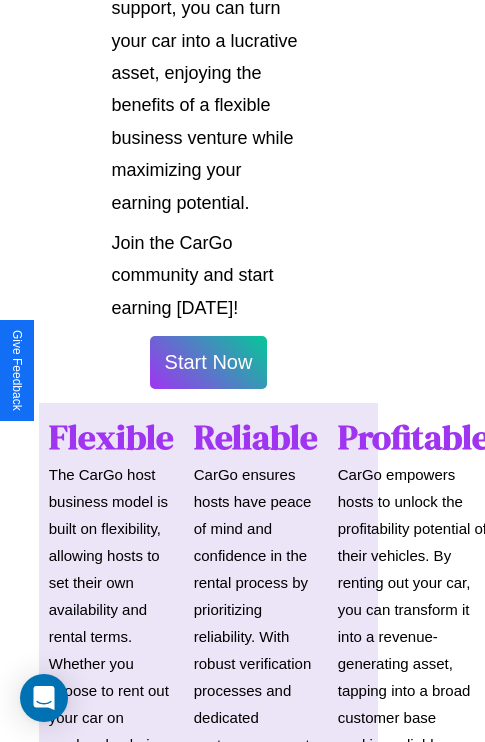 scroll, scrollTop: 1419, scrollLeft: 34, axis: both 